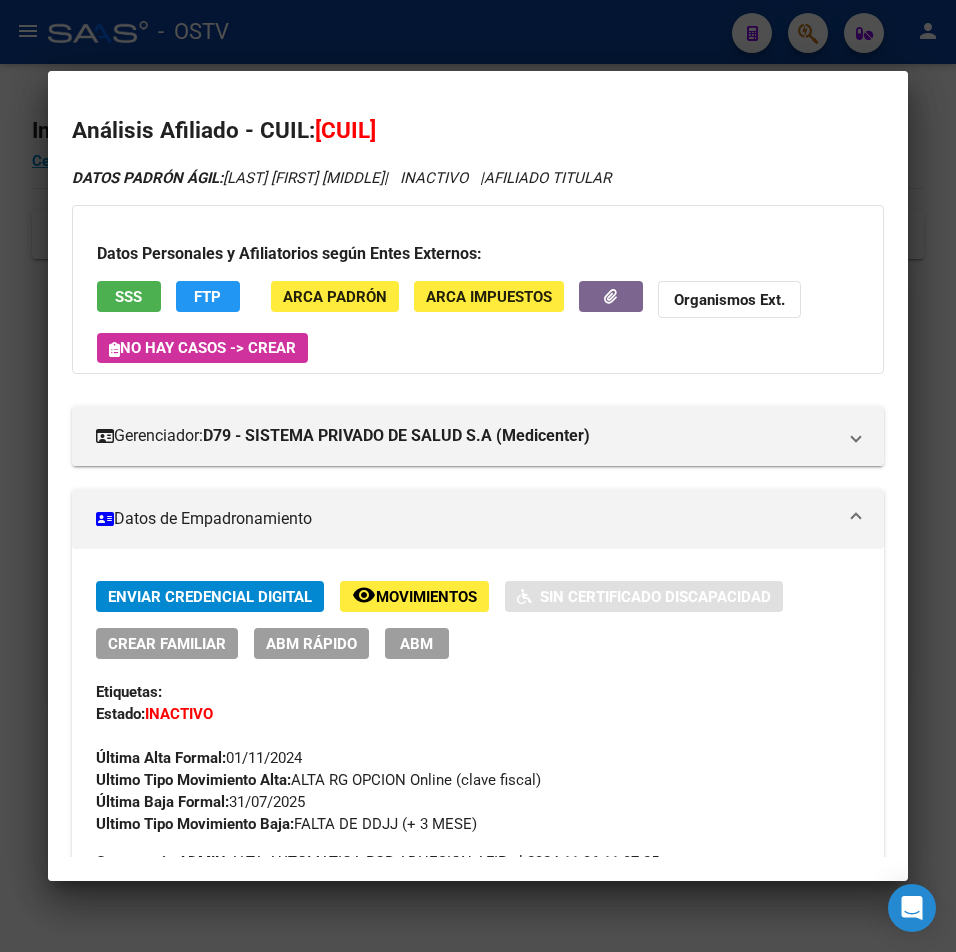 click at bounding box center (478, 476) 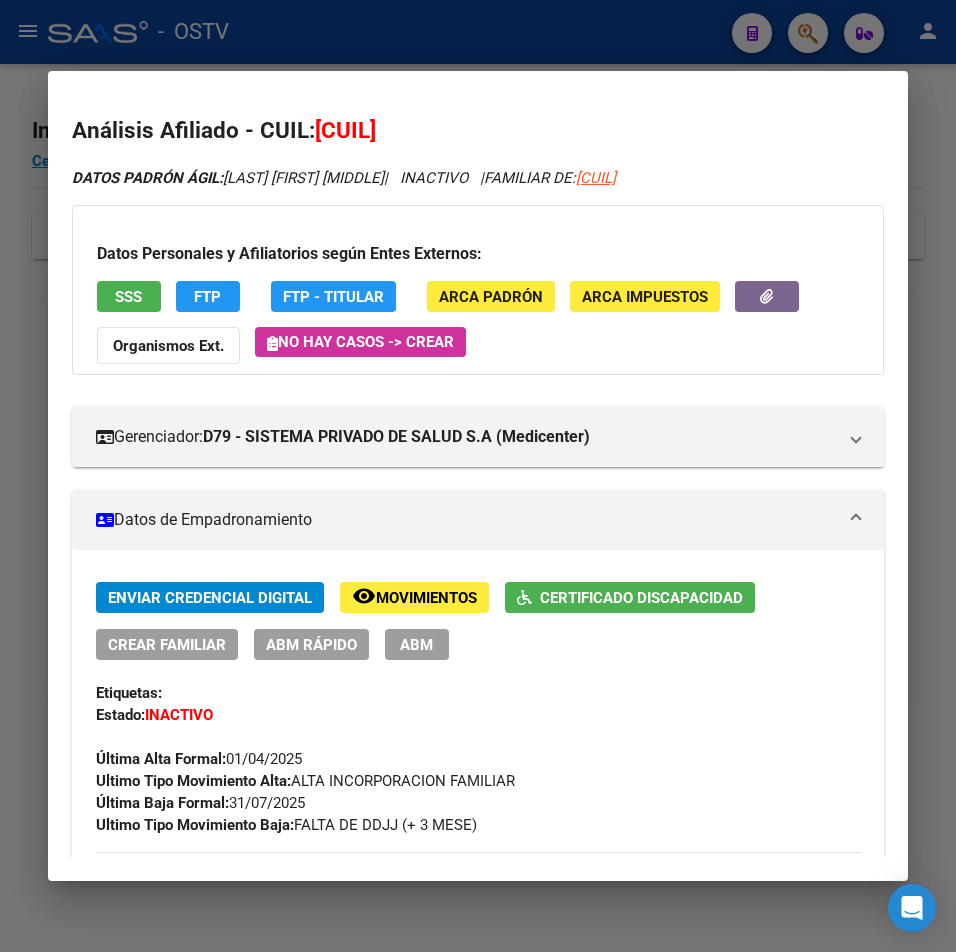 click at bounding box center [478, 476] 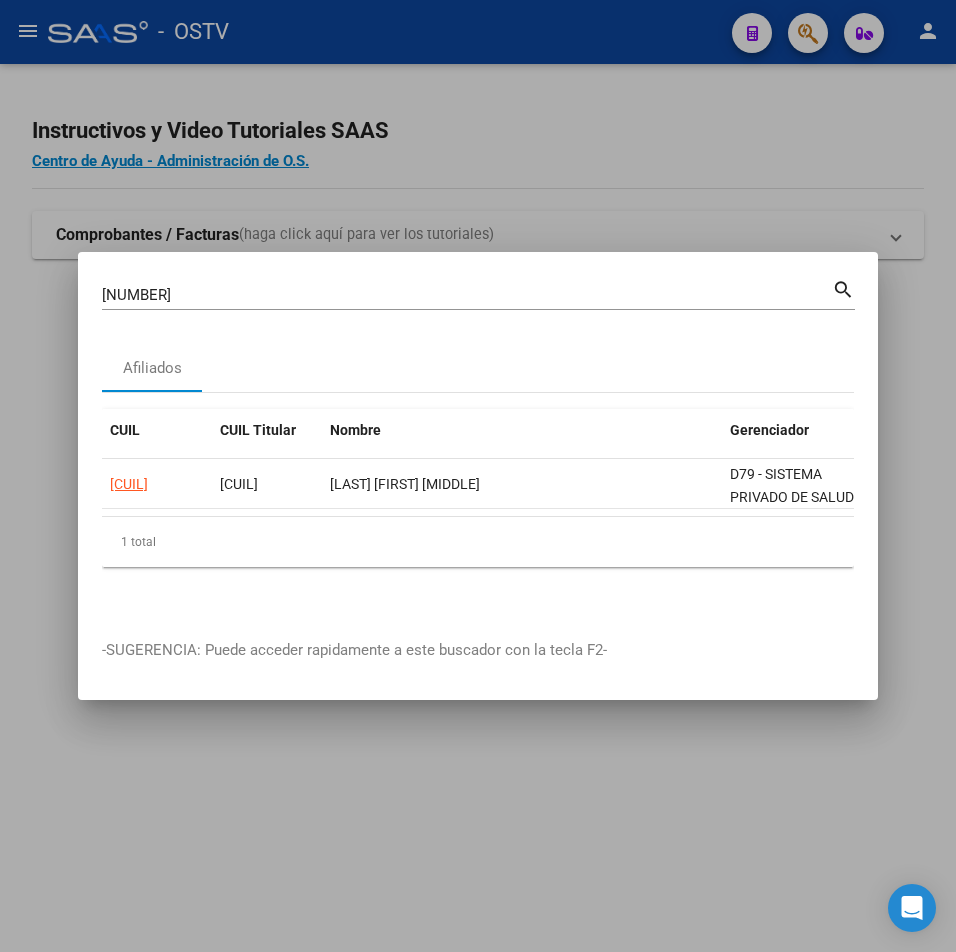 click on "[NUMBER]" at bounding box center [467, 295] 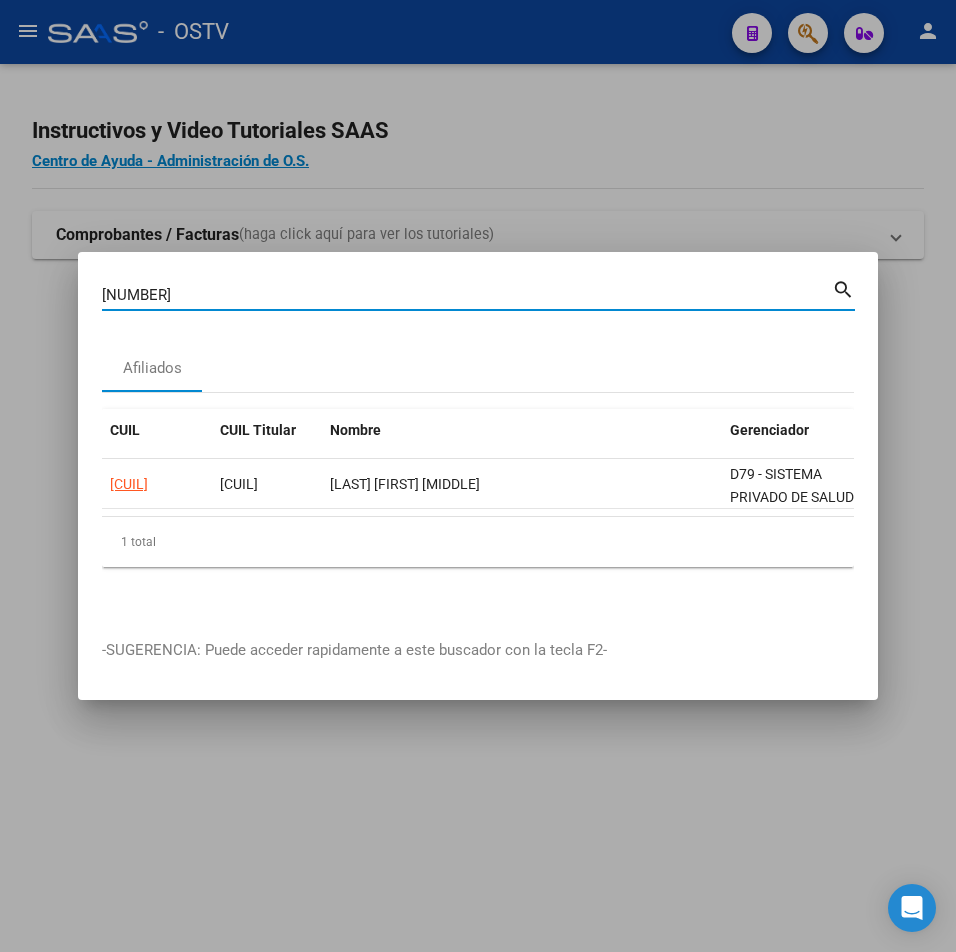 click on "[NUMBER]" at bounding box center [467, 295] 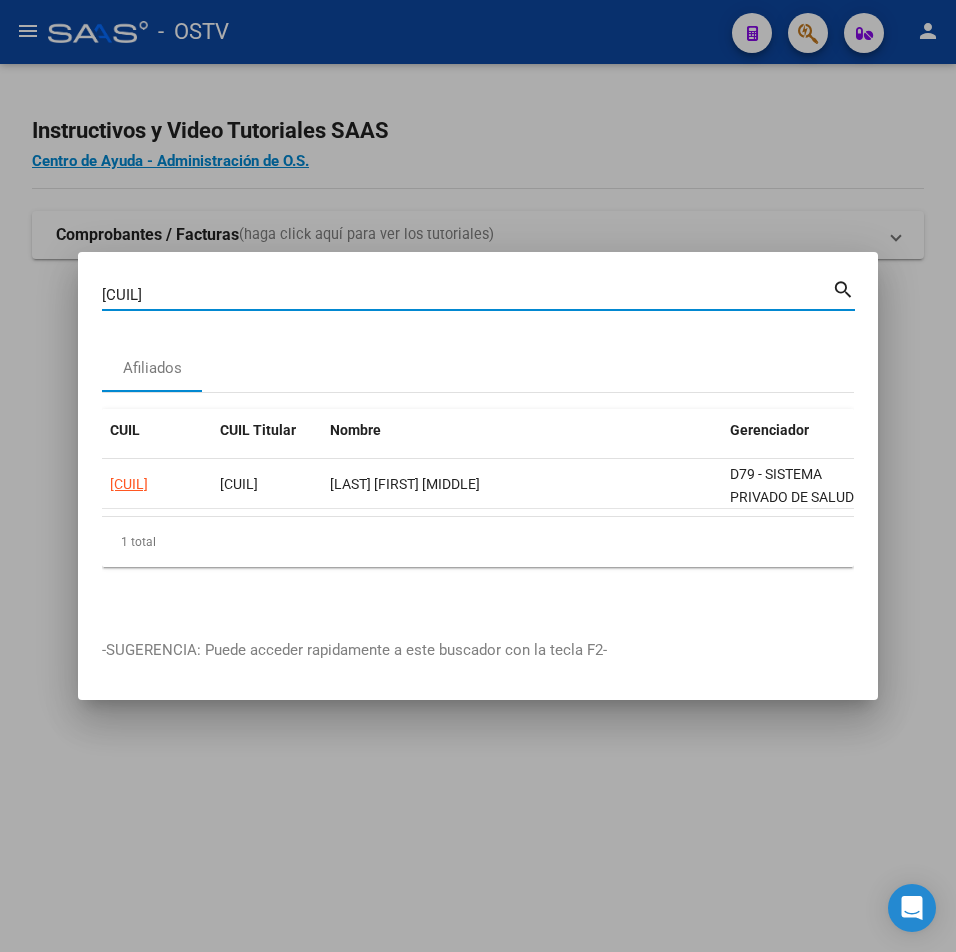 type on "[CUIL]" 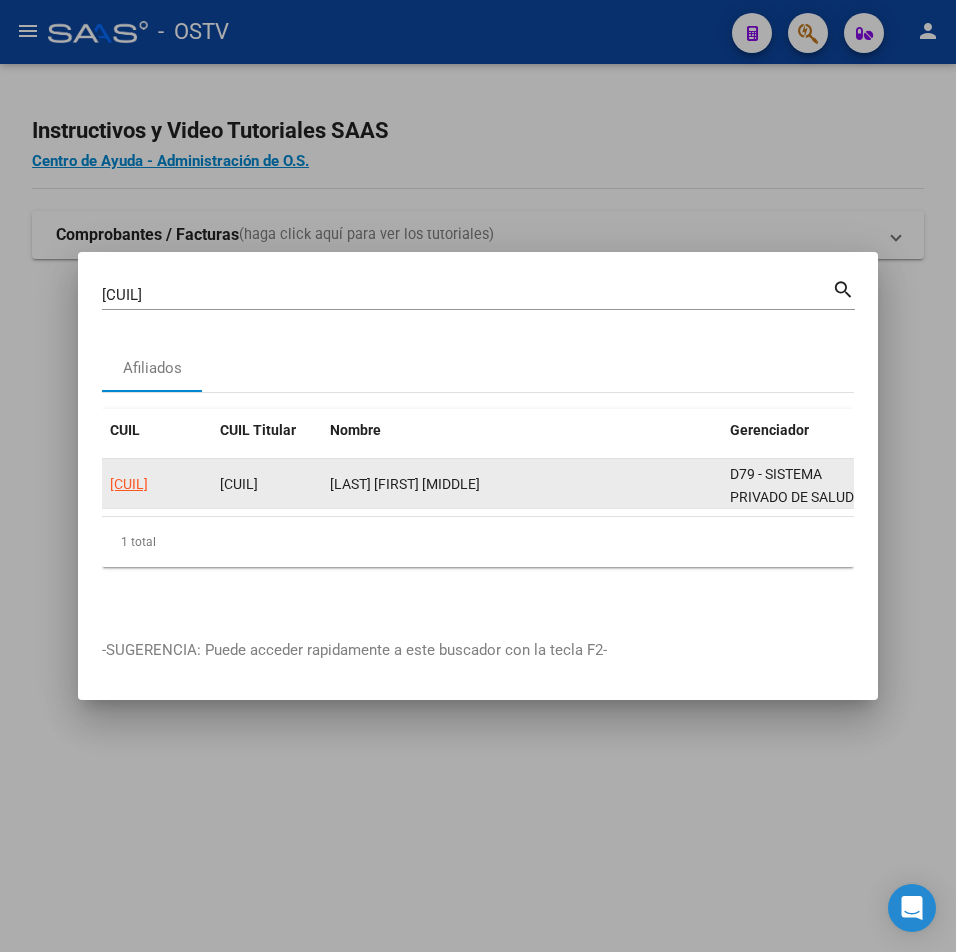 click on "[CUIL]" 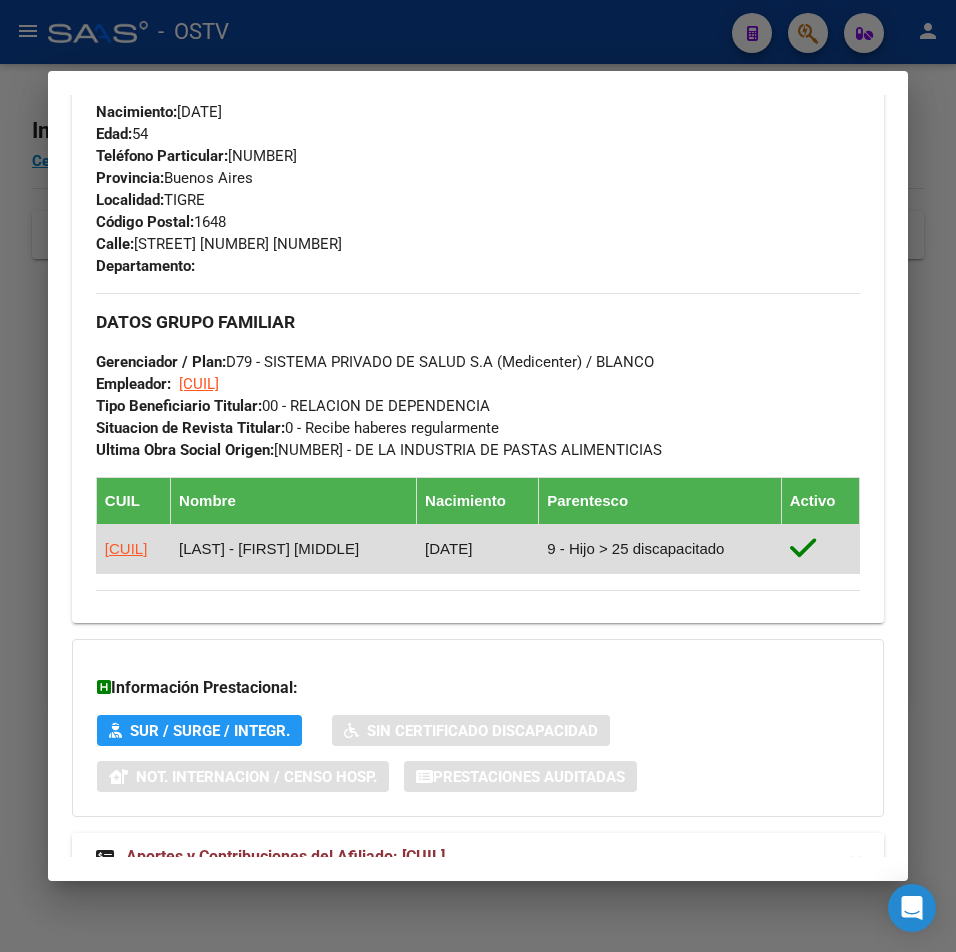 scroll, scrollTop: 1069, scrollLeft: 0, axis: vertical 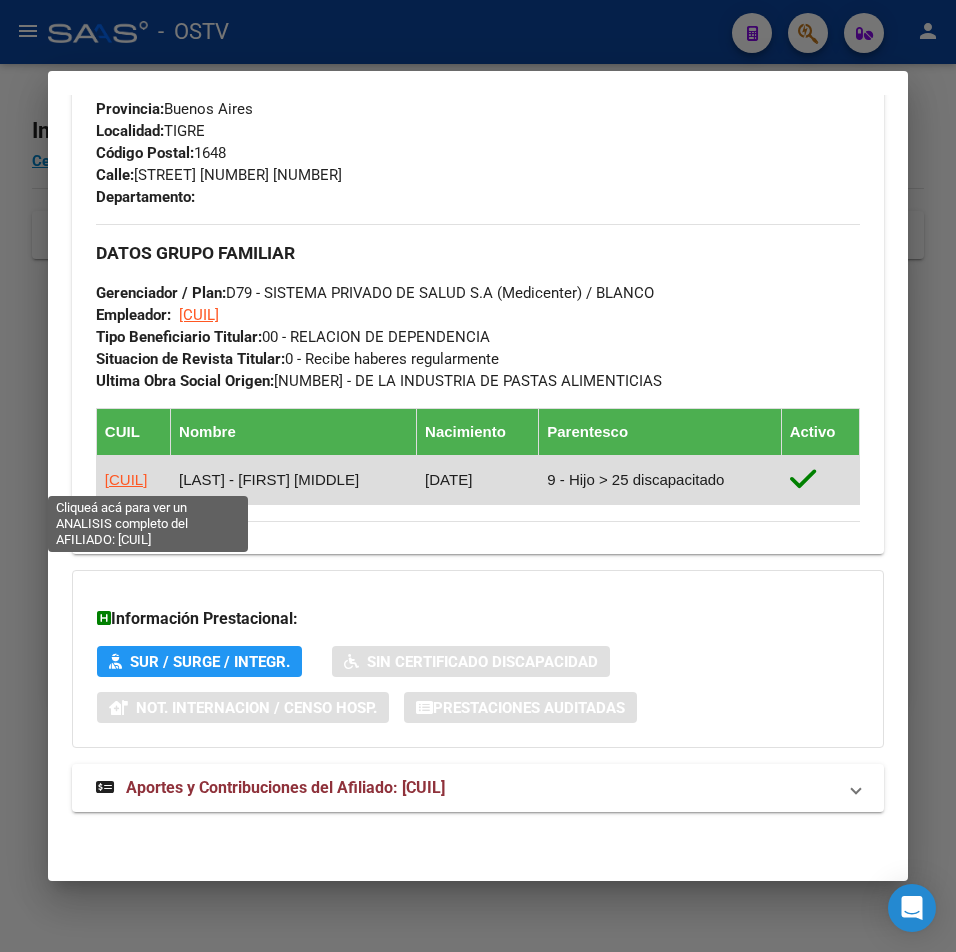 click on "[CUIL]" at bounding box center (126, 479) 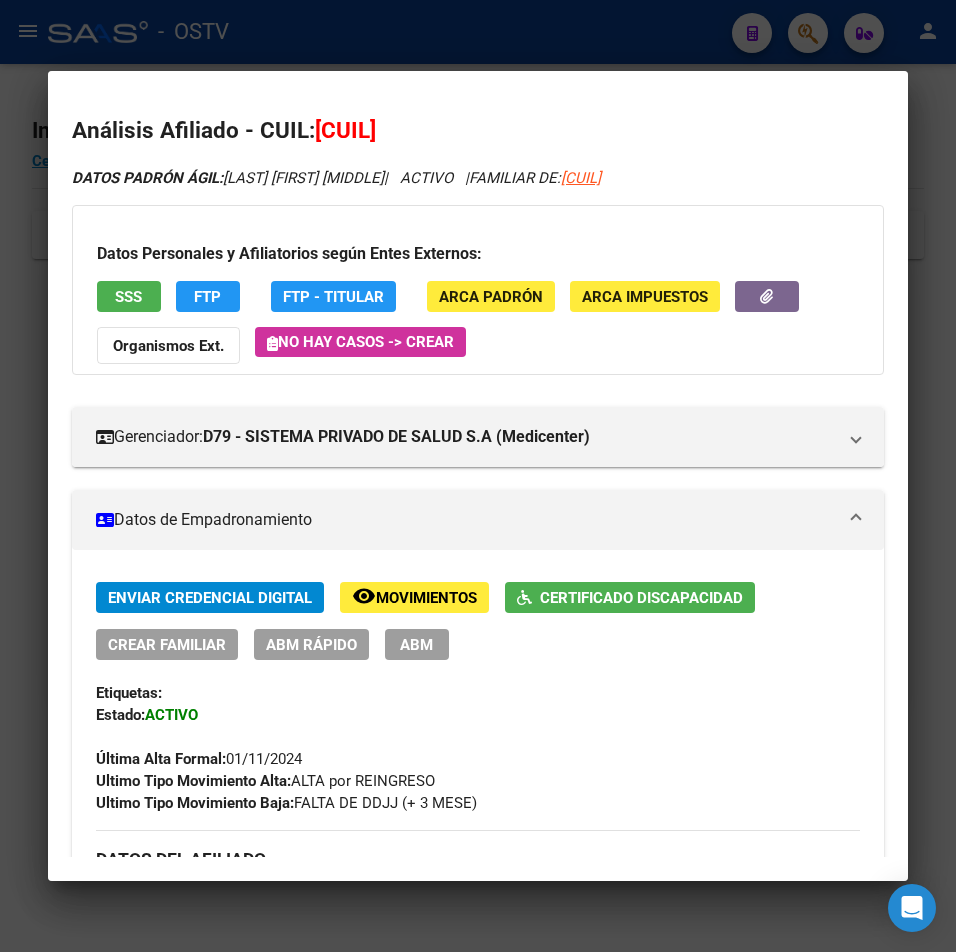 click on "Última Alta Formal:  [DATE]" at bounding box center [199, 759] 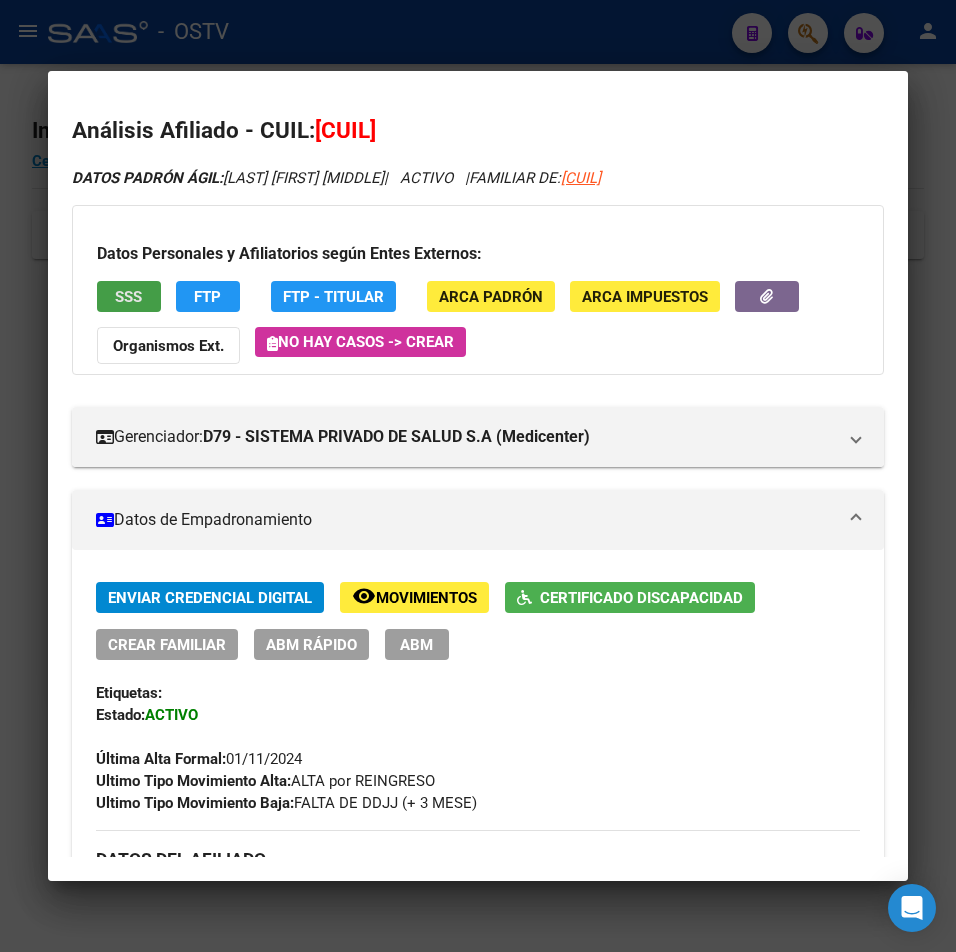 click on "SSS" at bounding box center (128, 297) 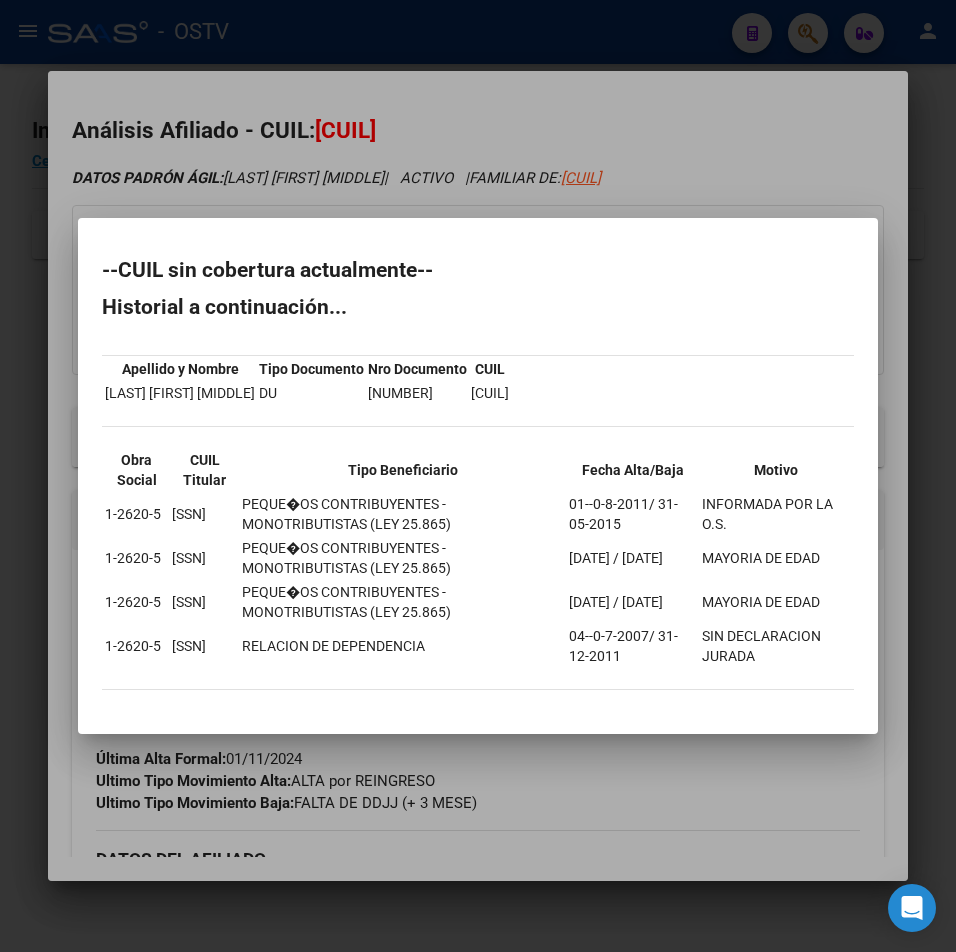 click at bounding box center (478, 476) 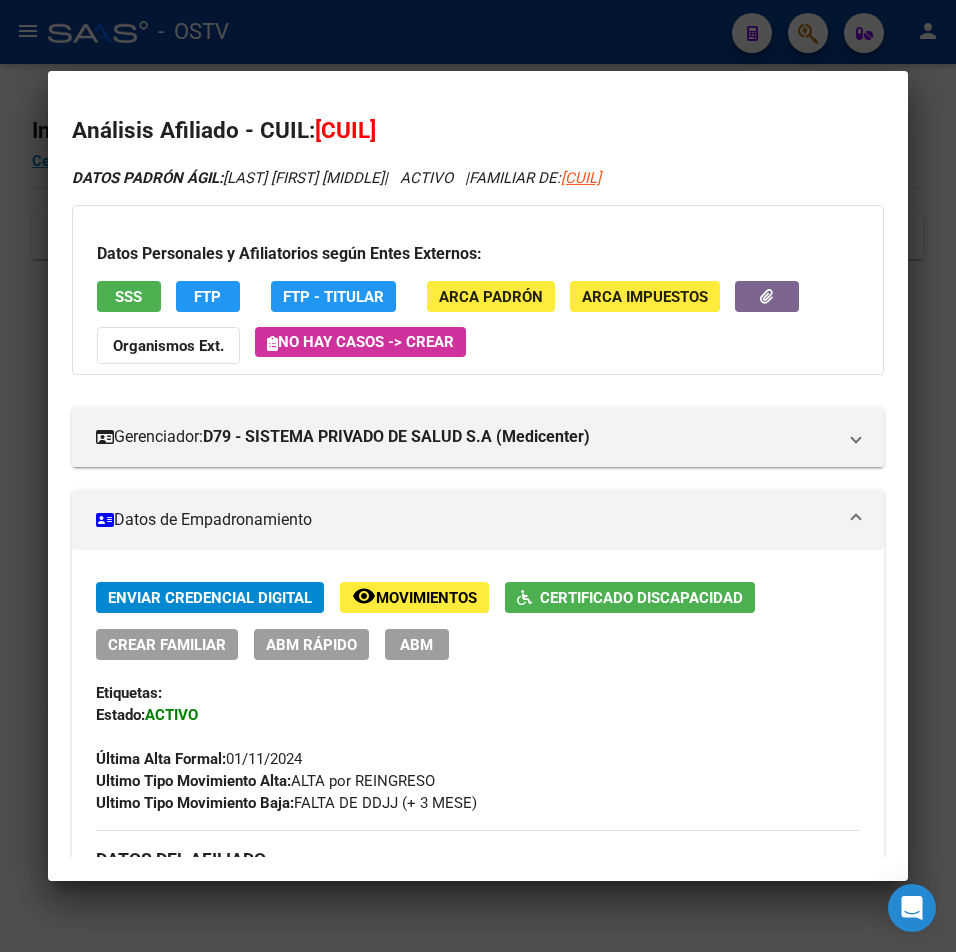 click on "[CUIL]" at bounding box center (345, 130) 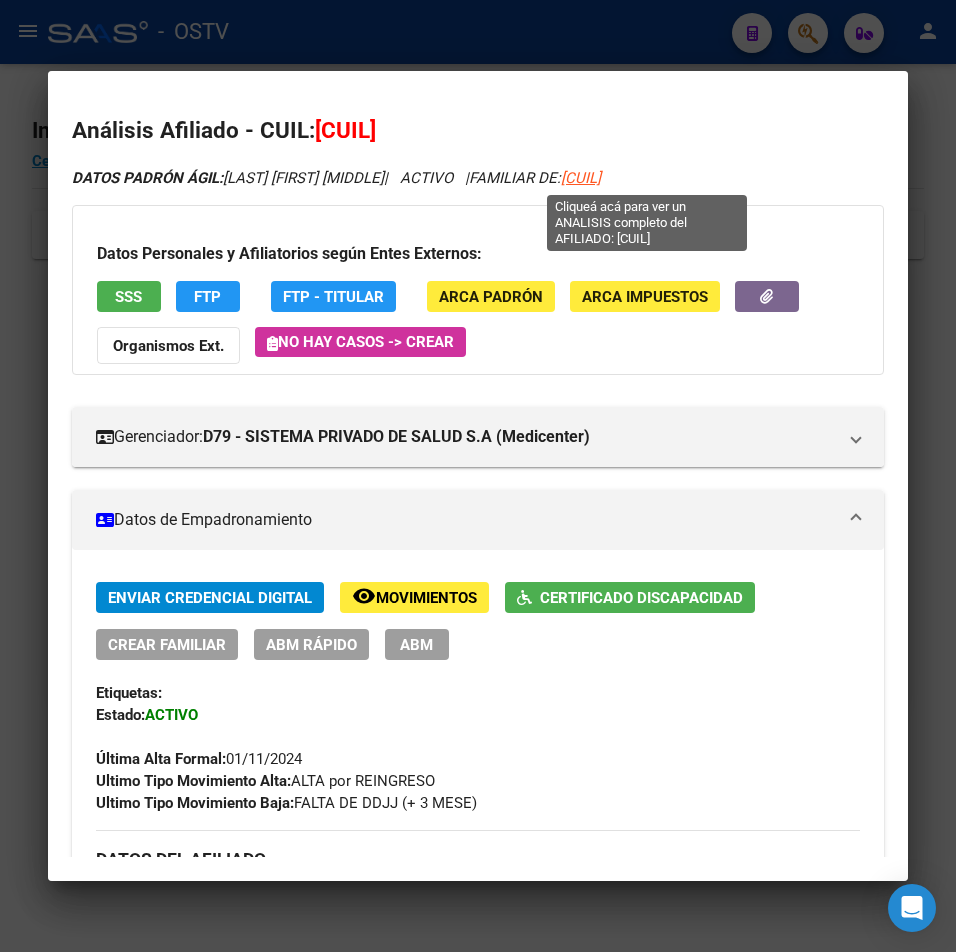 click on "[CUIL]" at bounding box center [581, 178] 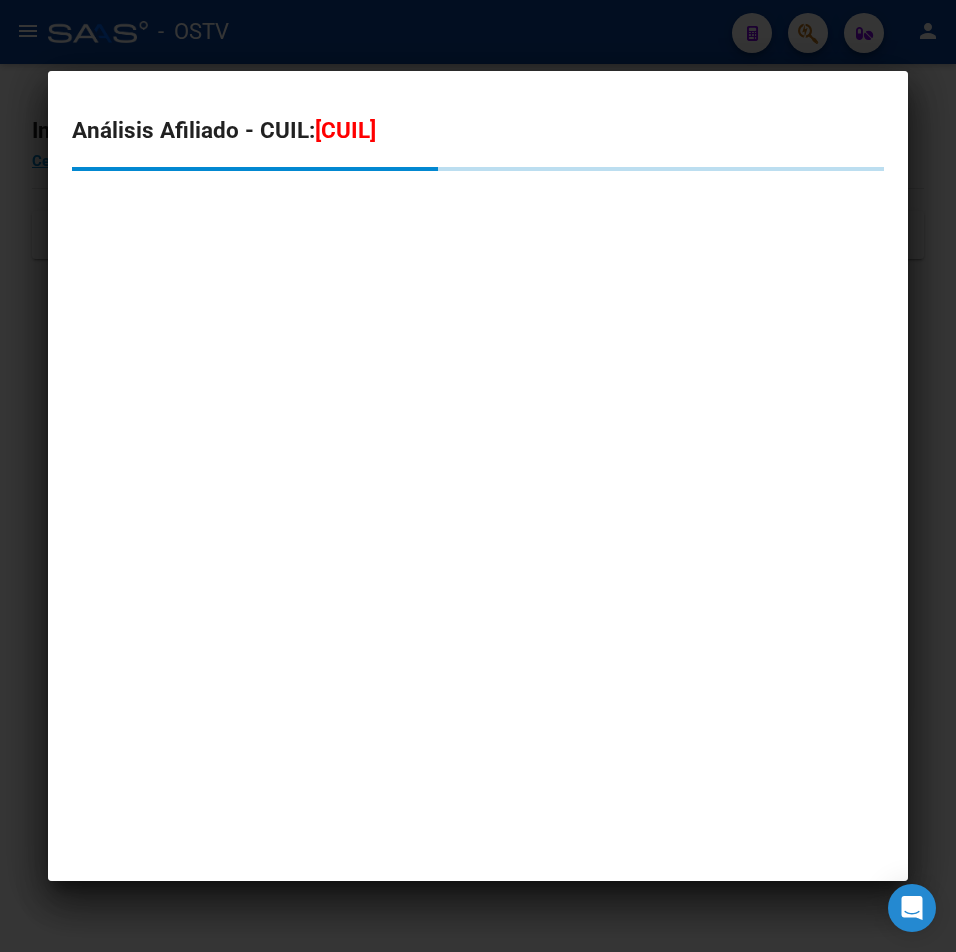 click on "[CUIL]" at bounding box center [345, 130] 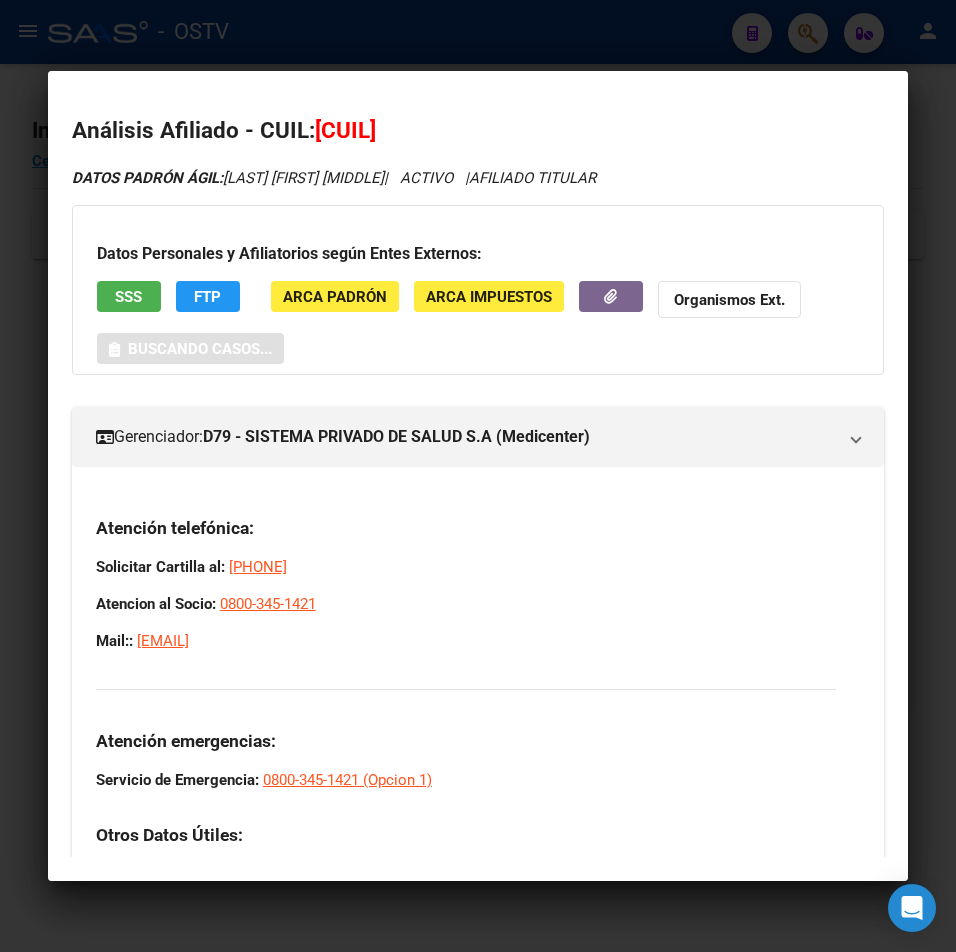 copy on "[CUIL]" 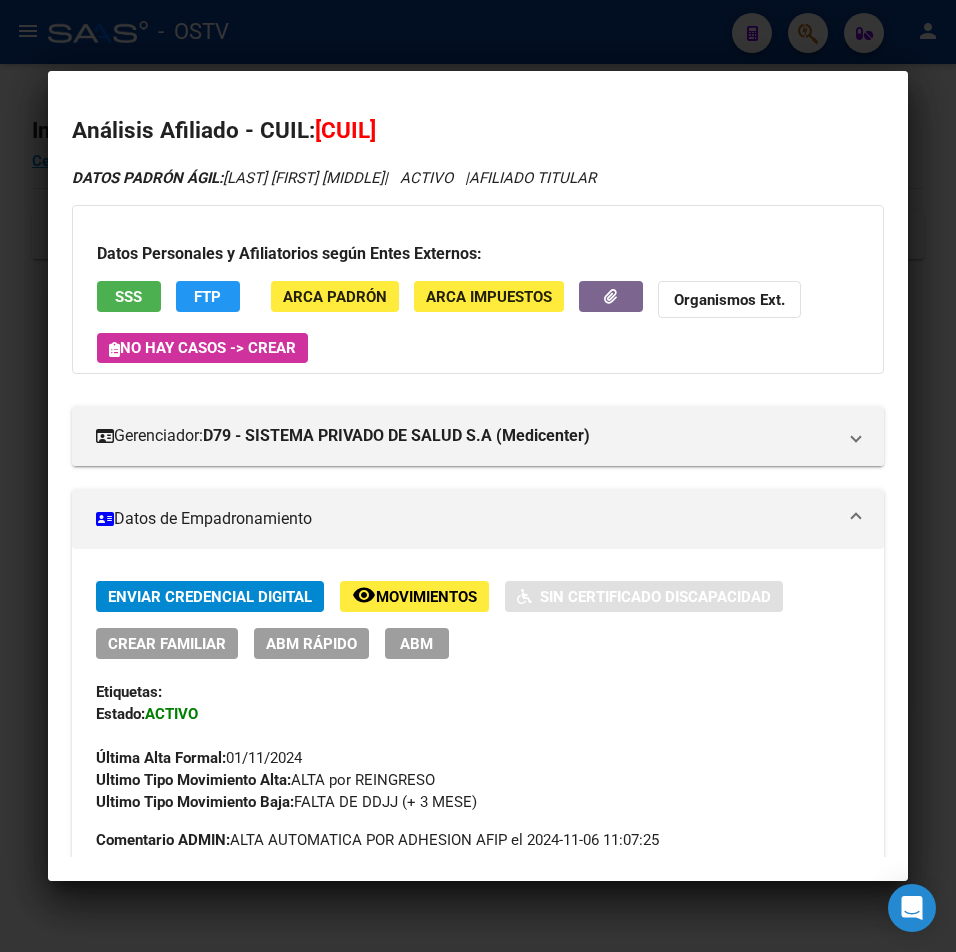 click on "[CUIL]" at bounding box center (345, 130) 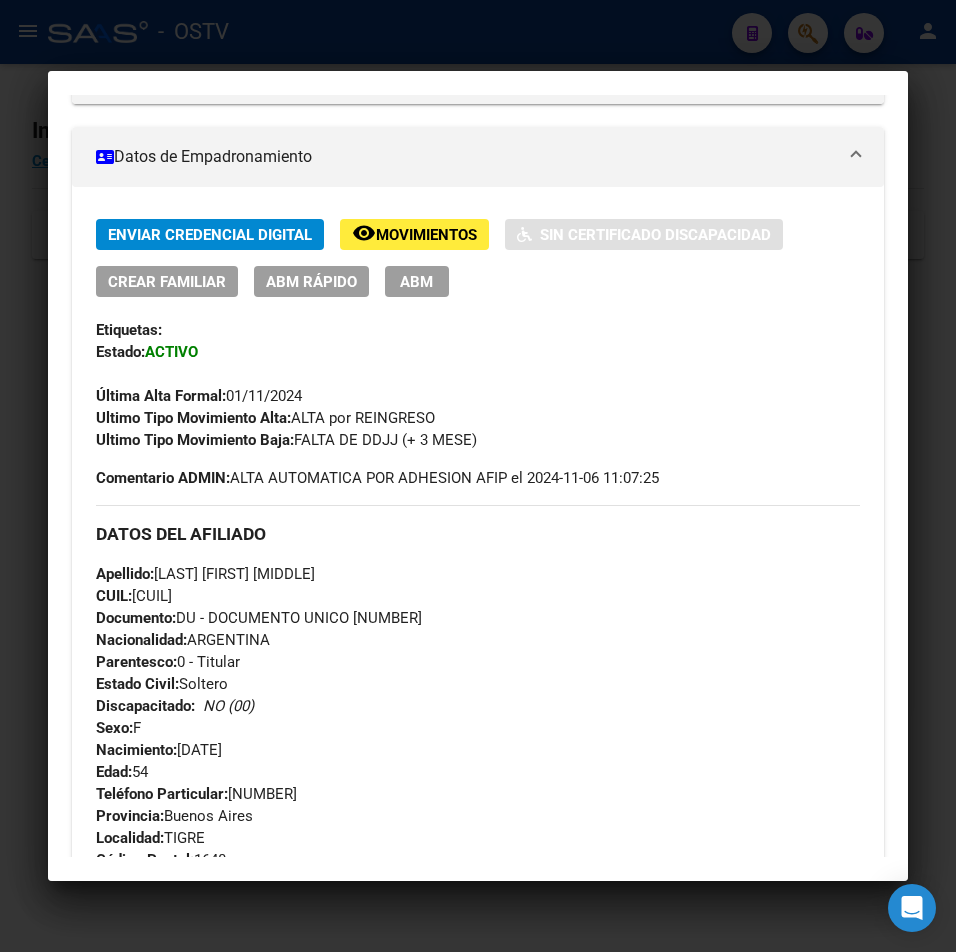 scroll, scrollTop: 400, scrollLeft: 0, axis: vertical 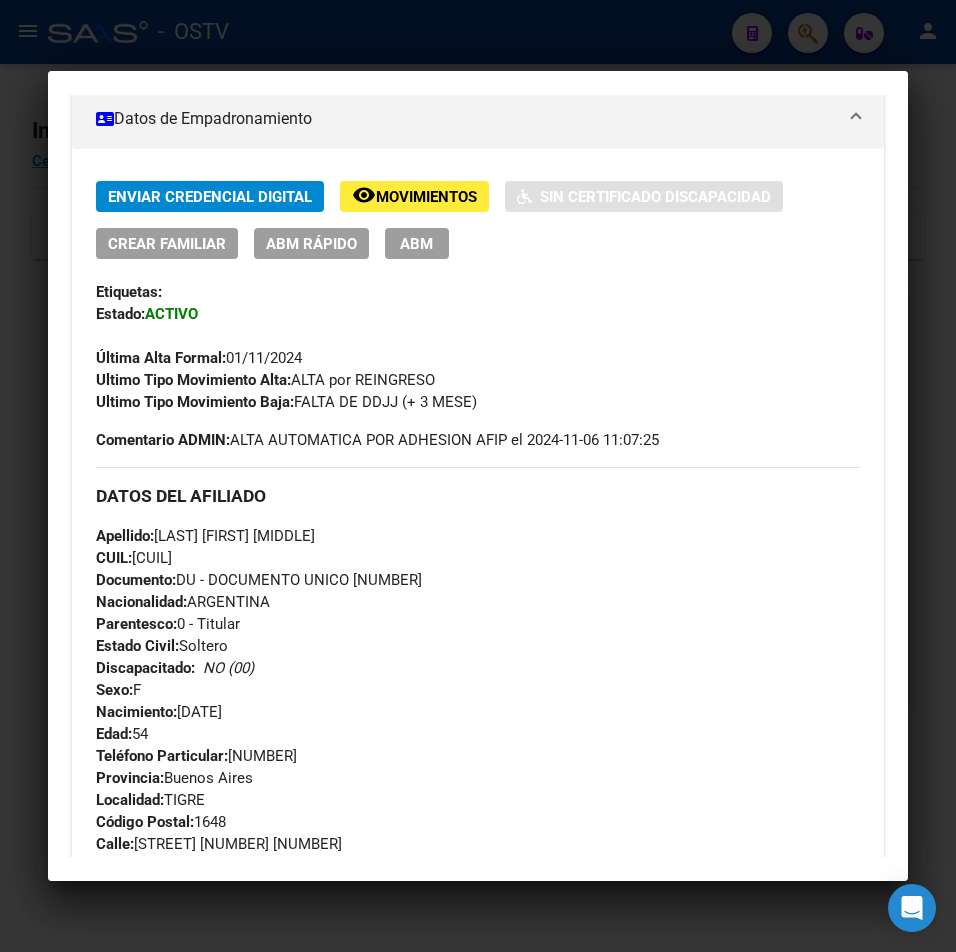 click on "Apellido:  [LAST] [FIRST] [MIDDLE] CUIL:  [CUIL] Documento:  DU - DOCUMENTO UNICO [NUMBER]  Nacionalidad:  ARGENTINA Parentesco:  0 - Titular Estado Civil:  Soltero Discapacitado:    NO (00) Sexo:  F Nacimiento:  [DATE] Edad:  54" at bounding box center (478, 635) 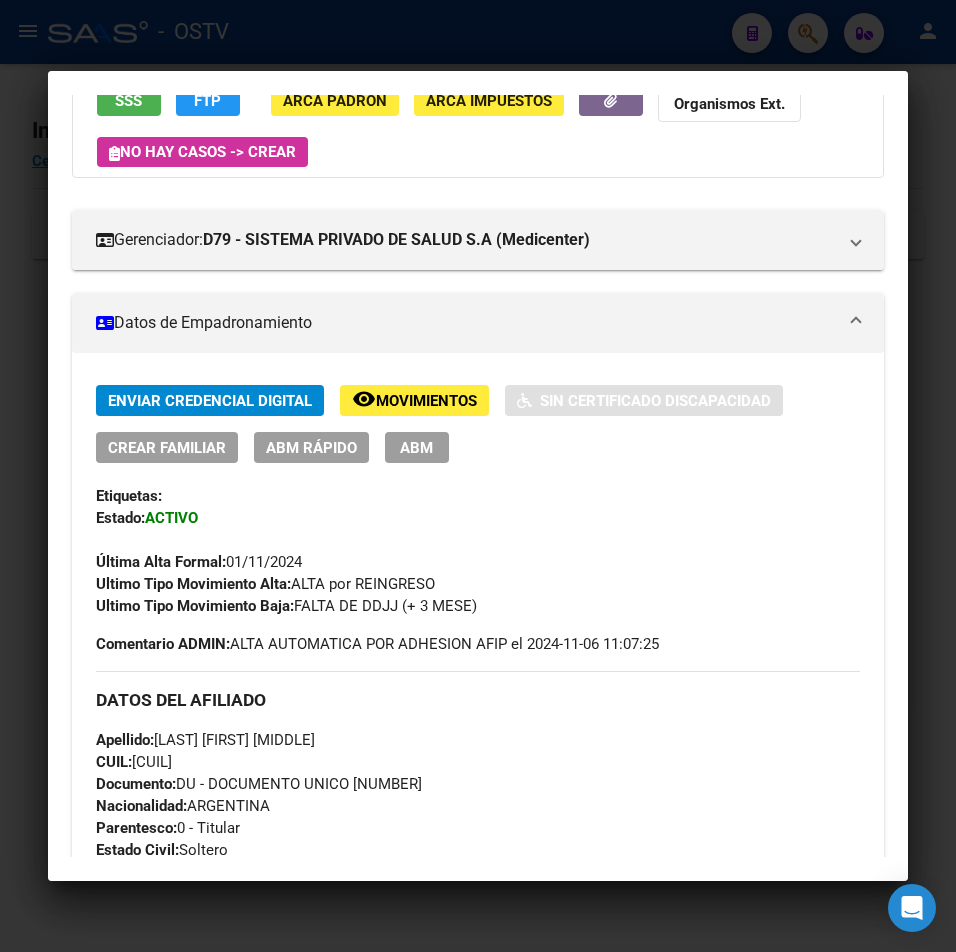 scroll, scrollTop: 0, scrollLeft: 0, axis: both 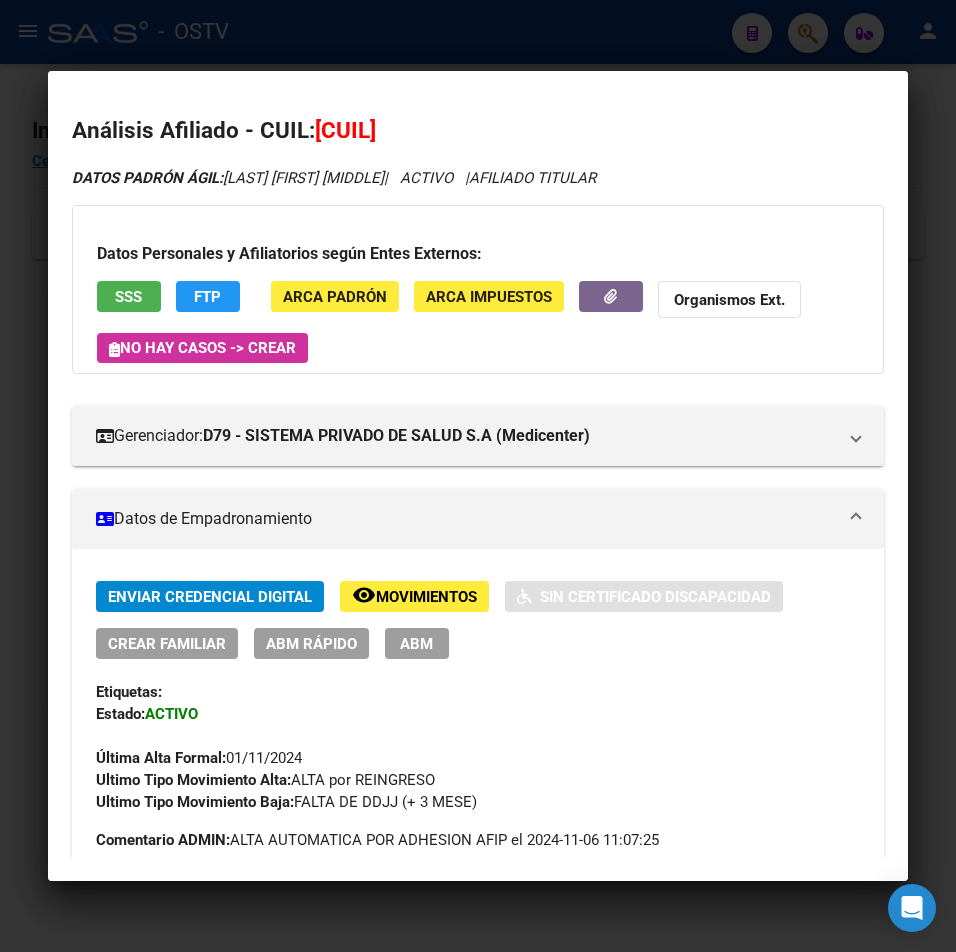 click on "[CUIL]" at bounding box center [345, 130] 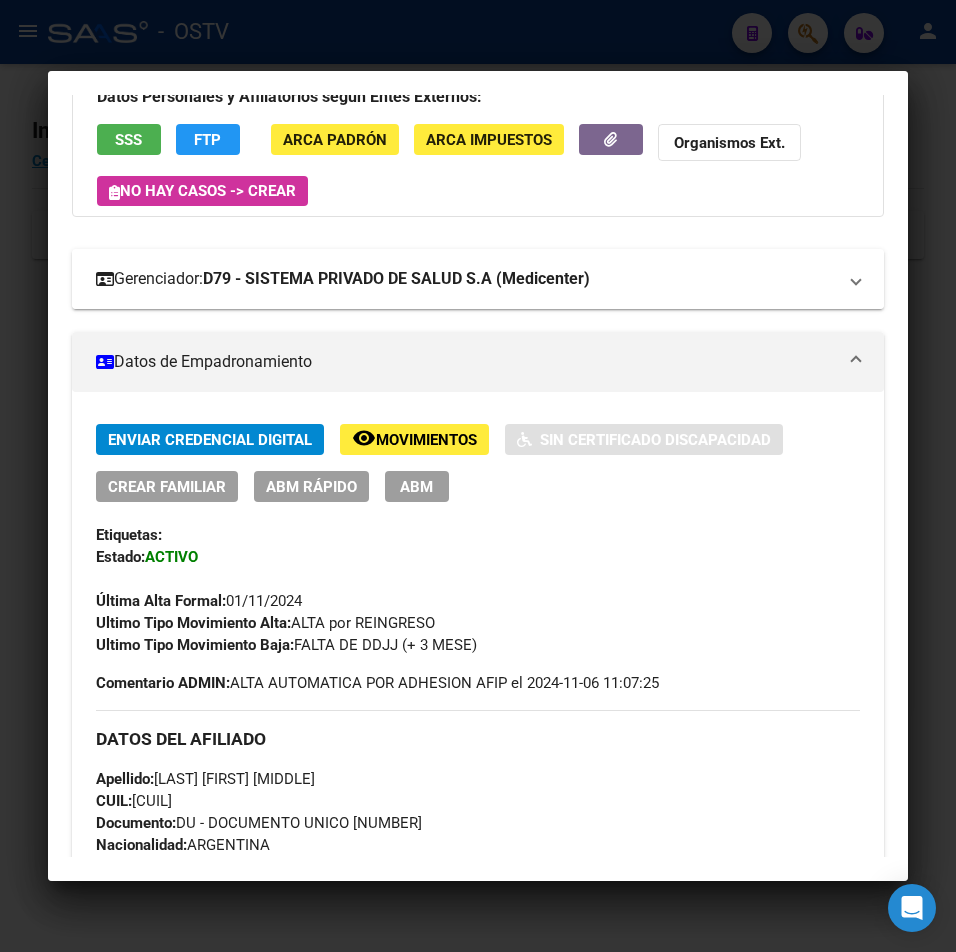 scroll, scrollTop: 0, scrollLeft: 0, axis: both 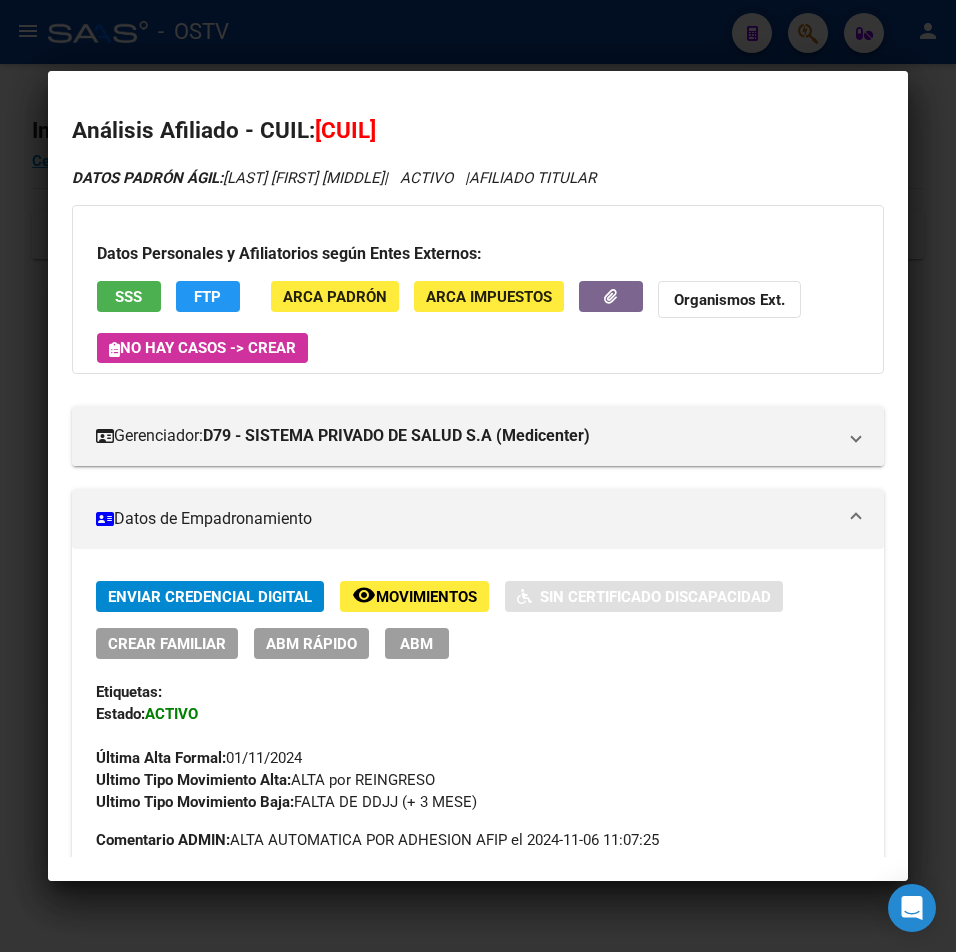 click on "Análisis Afiliado - CUIL:  [CUIL] DATOS PADRÓN ÁGIL:  [LAST] [FIRST] [MIDDLE]     |   ACTIVO   |     AFILIADO TITULAR  Datos Personales y Afiliatorios según Entes Externos: SSS FTP ARCA Padrón ARCA Impuestos Organismos Ext.   No hay casos -> Crear
Gerenciador:      D79 - SISTEMA PRIVADO DE SALUD S.A (Medicenter) Atención telefónica: Solicitar Cartilla al:   [PHONE] Atencion al Socio:   [PHONE] Mail::   [EMAIL] Atención emergencias: Servicio de Emergencia:   [PHONE] (Opcion 1) Otros Datos Útiles:    Datos de Empadronamiento  Enviar Credencial Digital remove_red_eye Movimientos    Sin Certificado Discapacidad Crear Familiar ABM Rápido ABM Etiquetas: Estado: ACTIVO Última Alta Formal:  [DATE] Ultimo Tipo Movimiento Alta:  ALTA por REINGRESO Ultimo Tipo Movimiento Baja:  FALTA DE DDJJ (+ 3 MESE) Comentario ADMIN:  ALTA AUTOMATICA POR ADHESION AFIP el [DATETIME] DATOS DEL AFILIADO Apellido:  [LAST] [FIRST] [MIDDLE] CUIL:     F" at bounding box center (478, 1020) 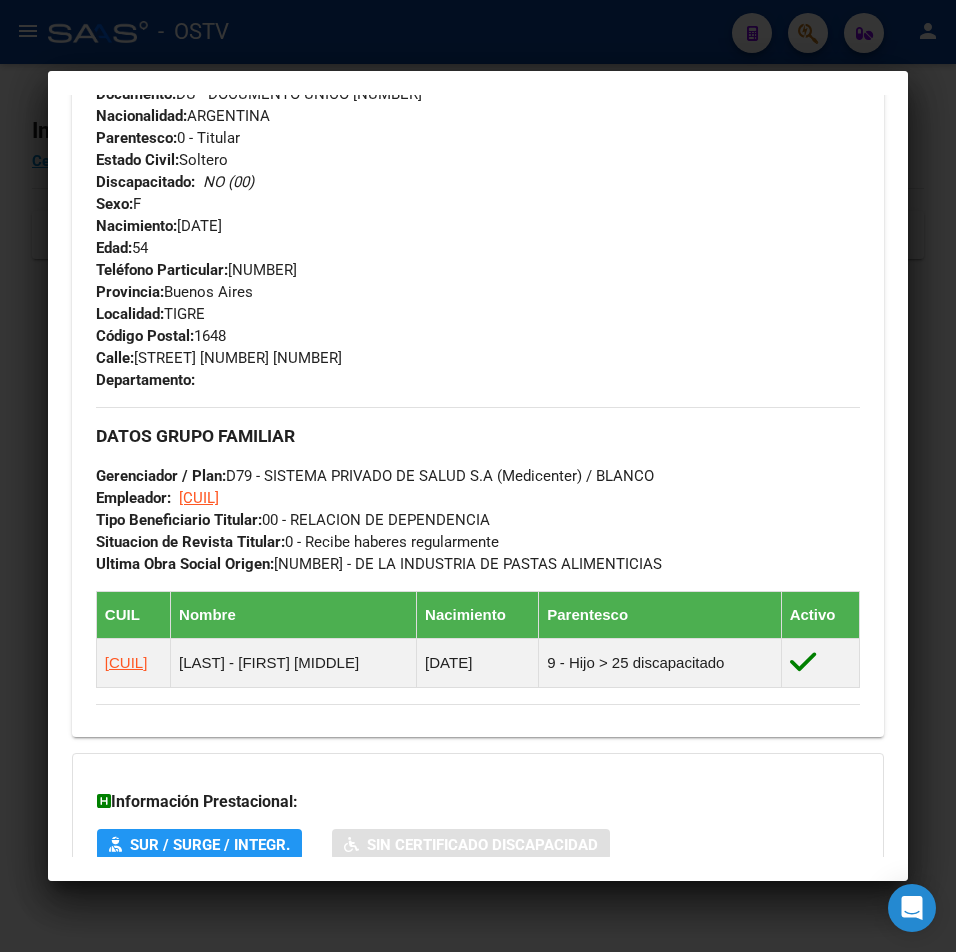 scroll, scrollTop: 1069, scrollLeft: 0, axis: vertical 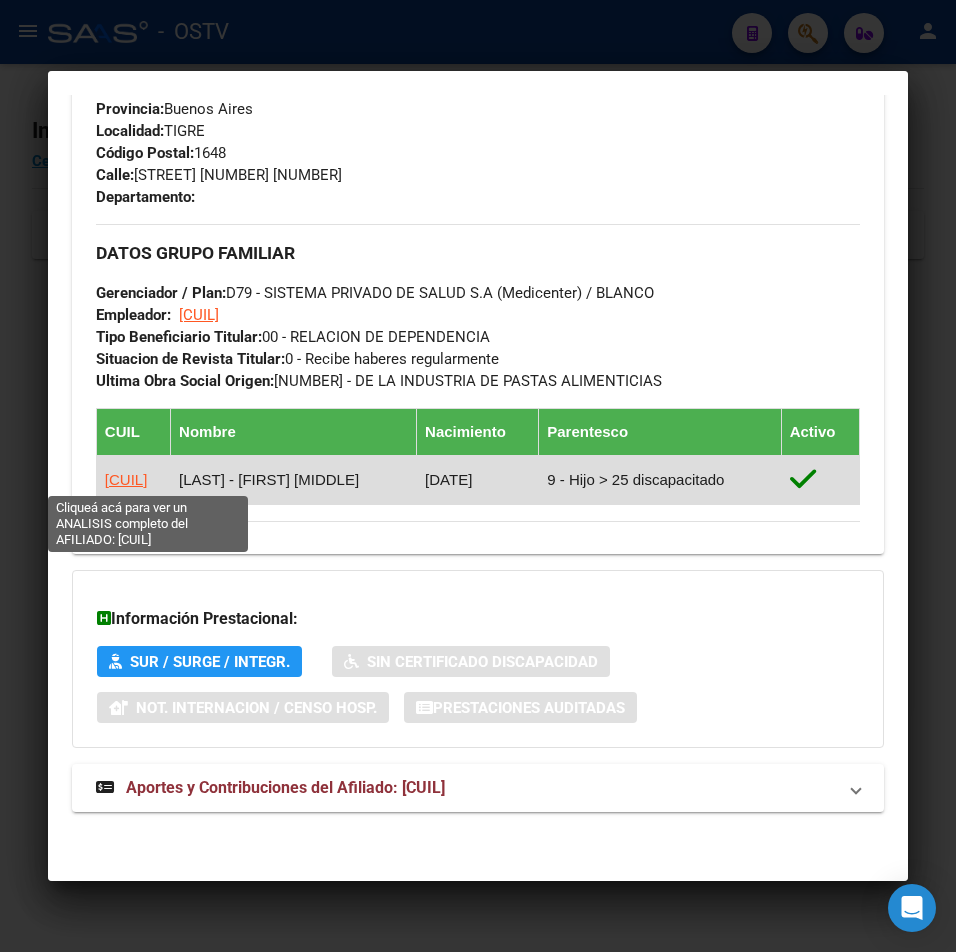 click on "[CUIL]" at bounding box center [126, 479] 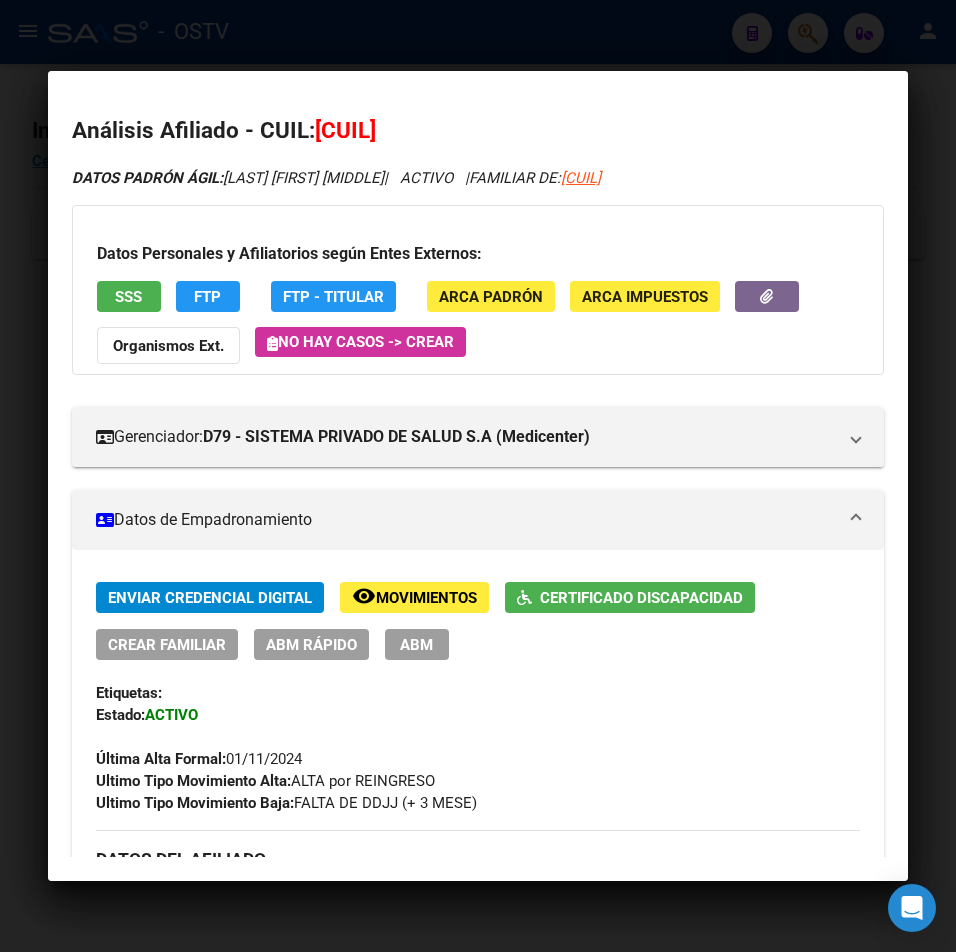click on "FTP" at bounding box center (333, 297) 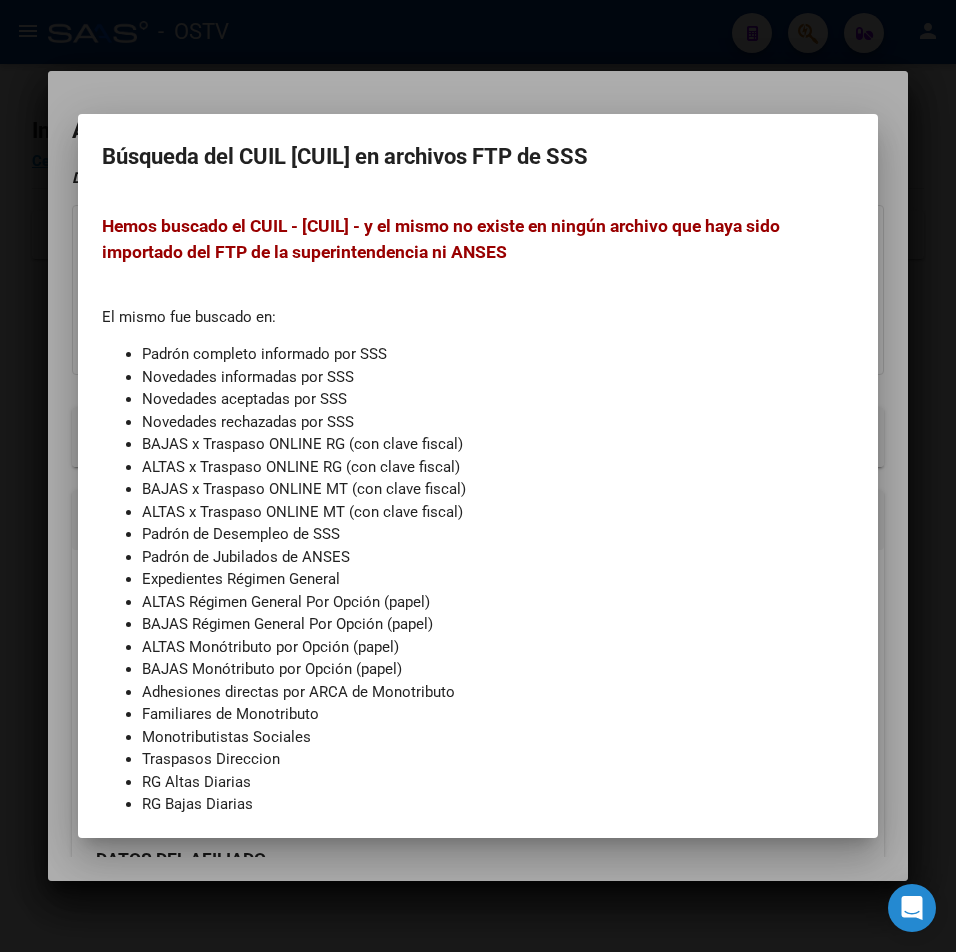 click at bounding box center [478, 476] 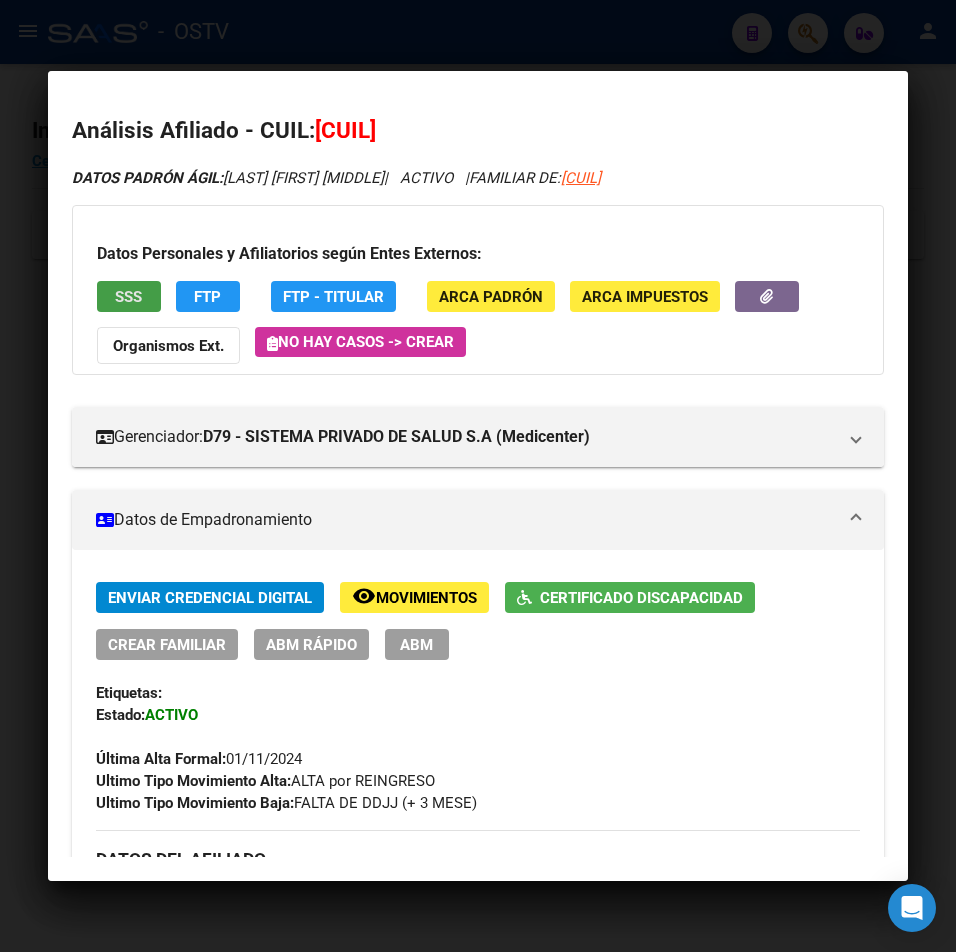 click on "SSS" at bounding box center (128, 296) 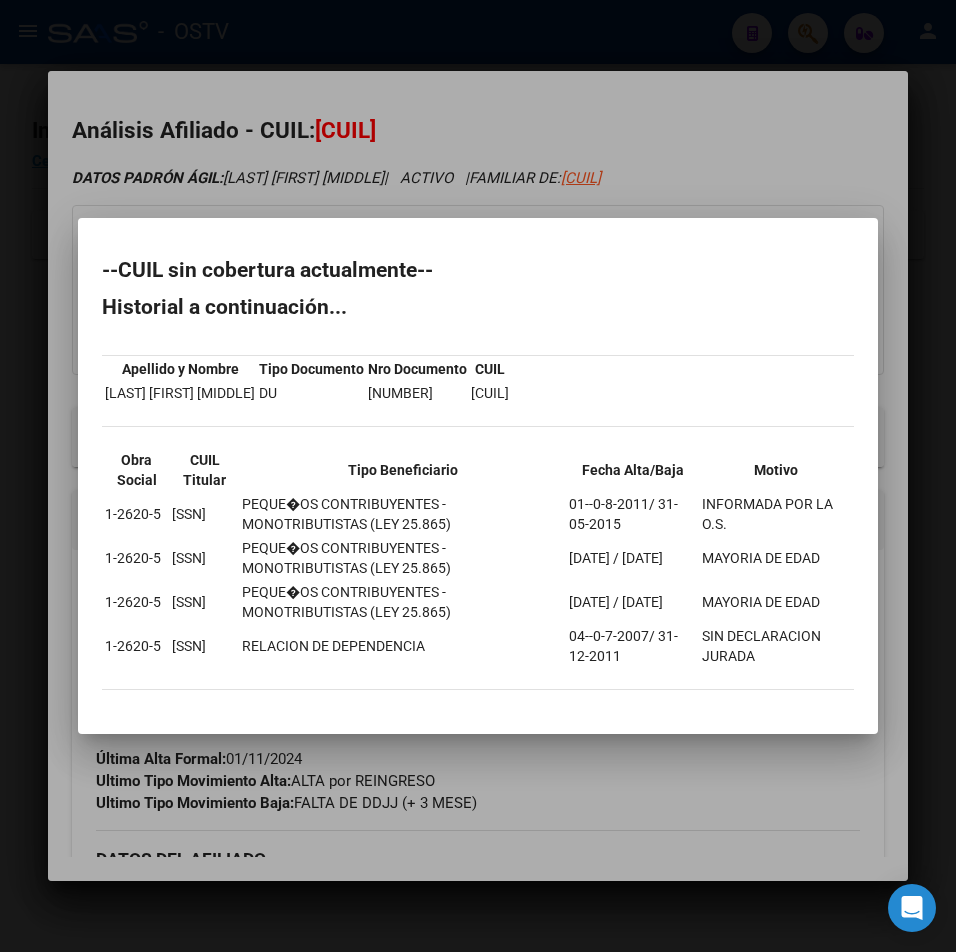 click at bounding box center (478, 476) 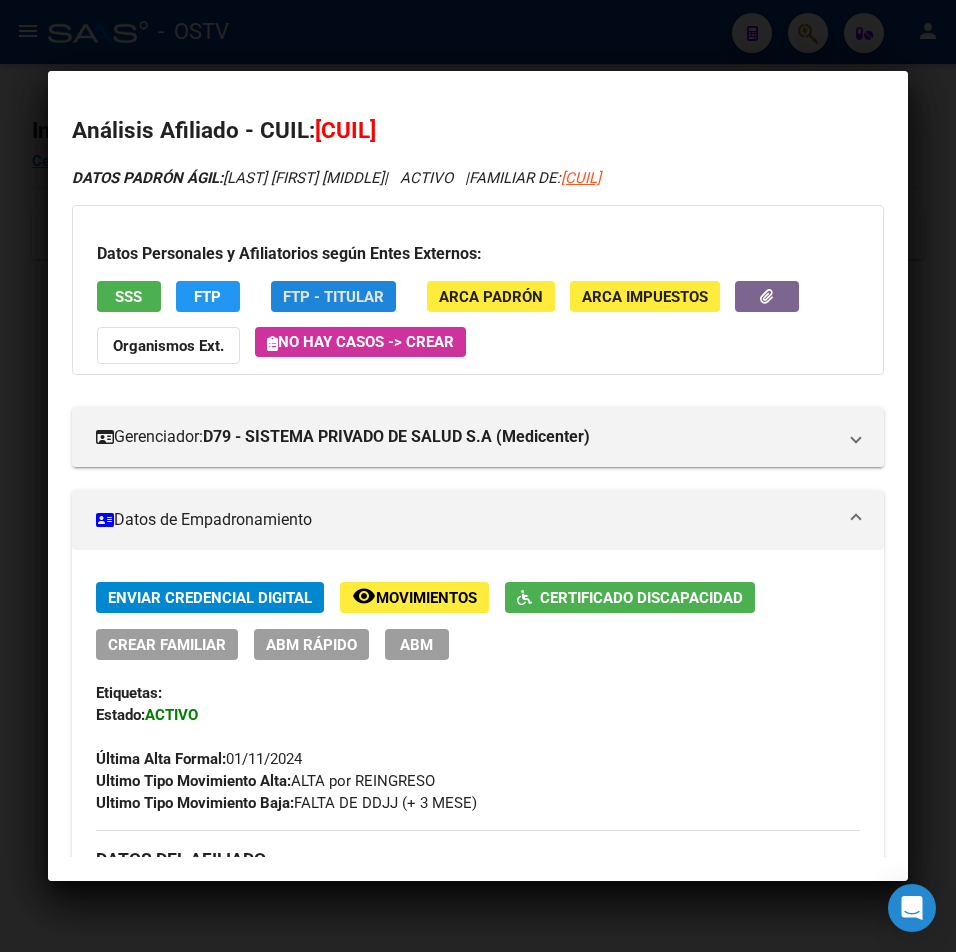 click on "FTP - Titular" 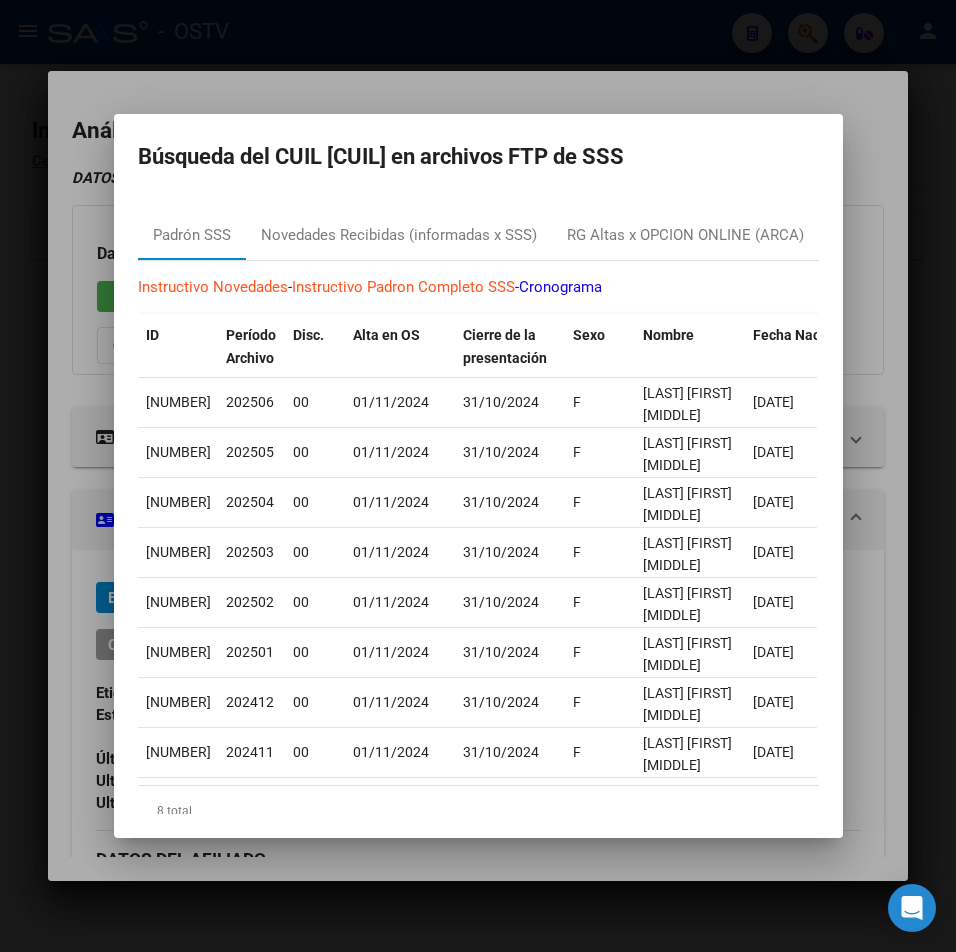 click at bounding box center (478, 476) 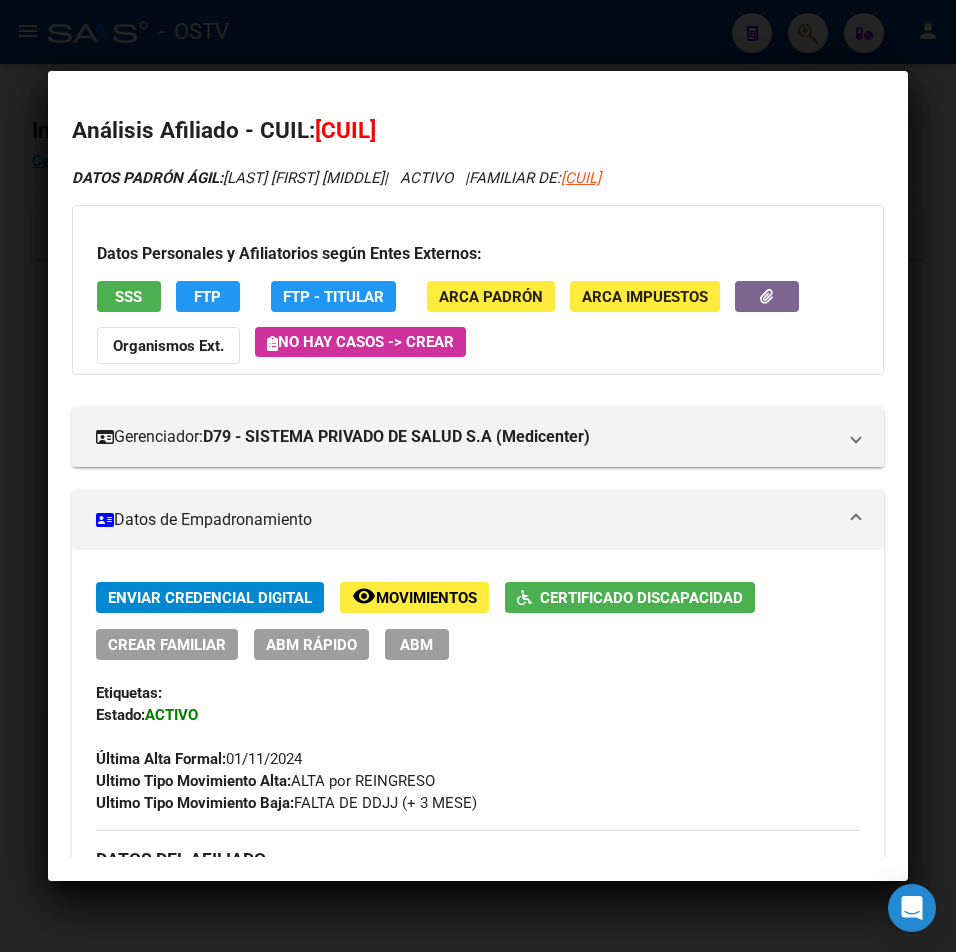 click on "remove_red_eye Movimientos" 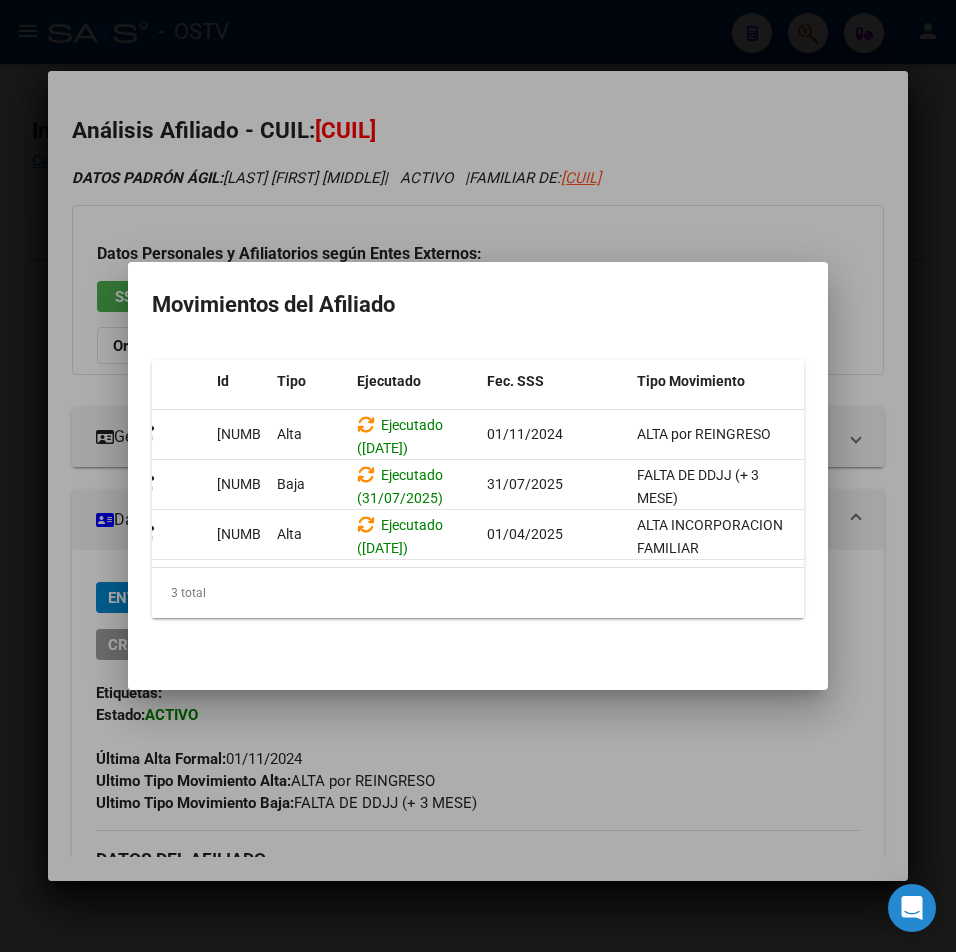 scroll, scrollTop: 0, scrollLeft: 29, axis: horizontal 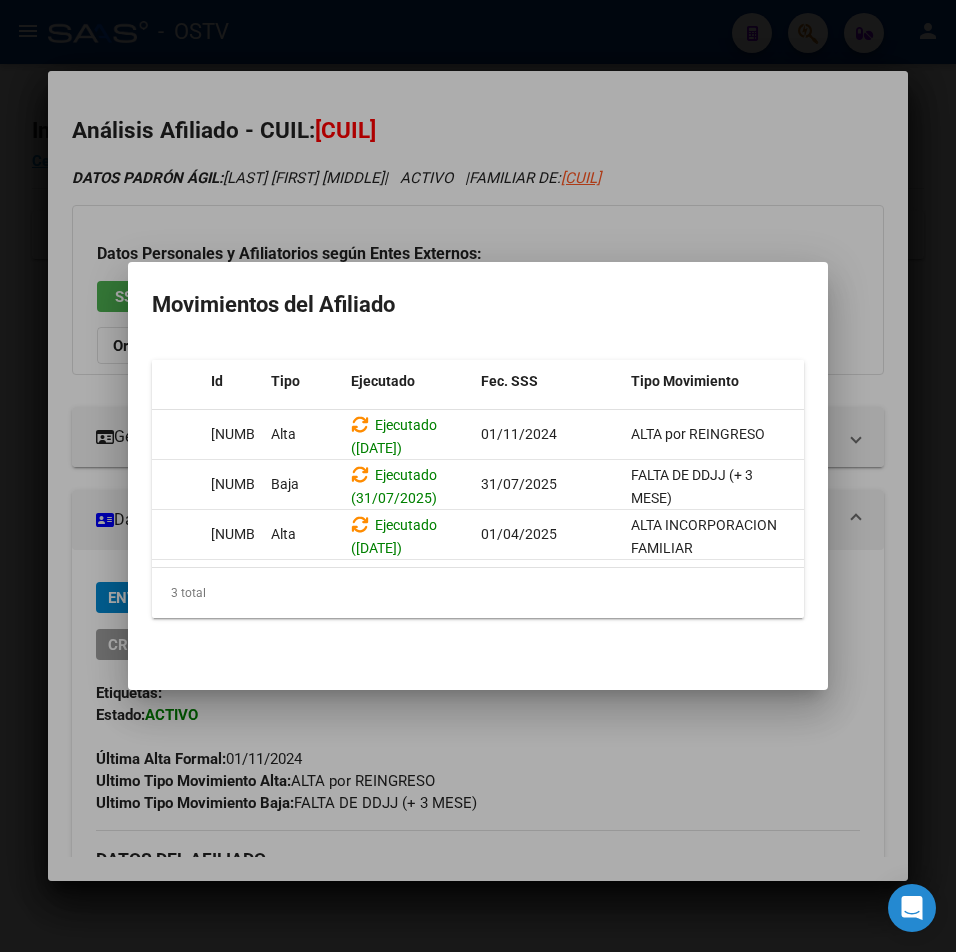 click at bounding box center [478, 476] 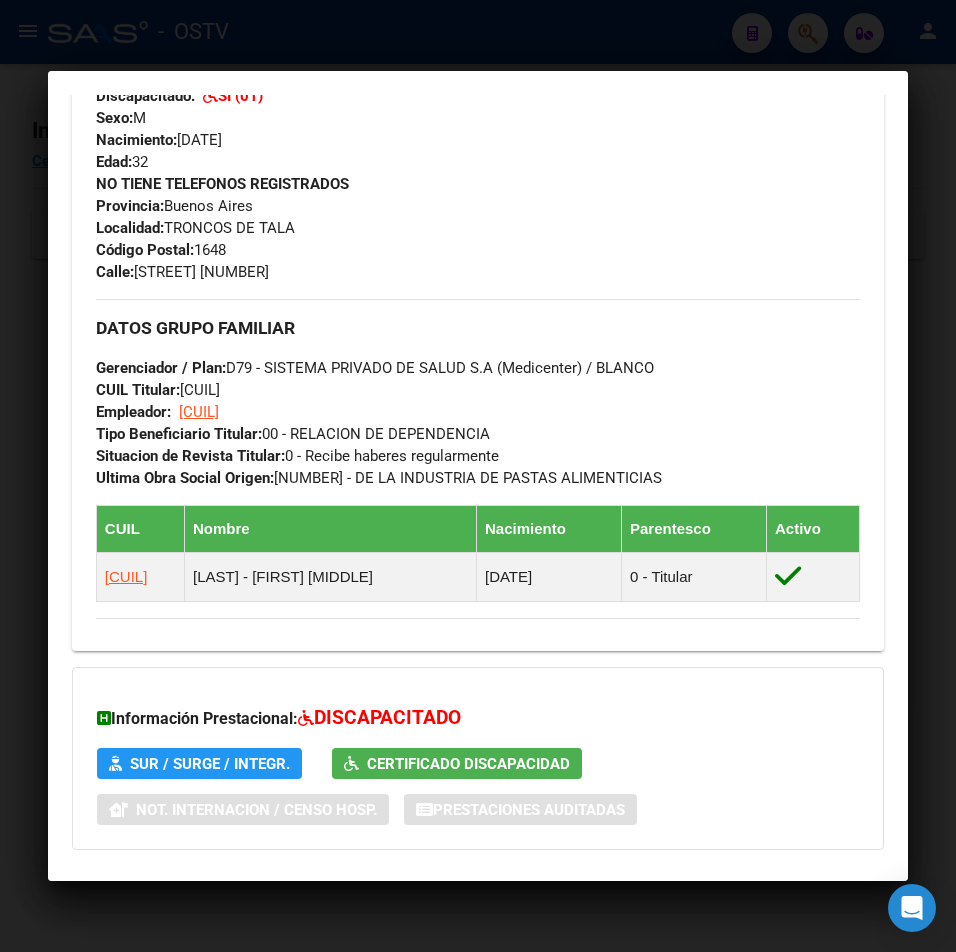 scroll, scrollTop: 1085, scrollLeft: 0, axis: vertical 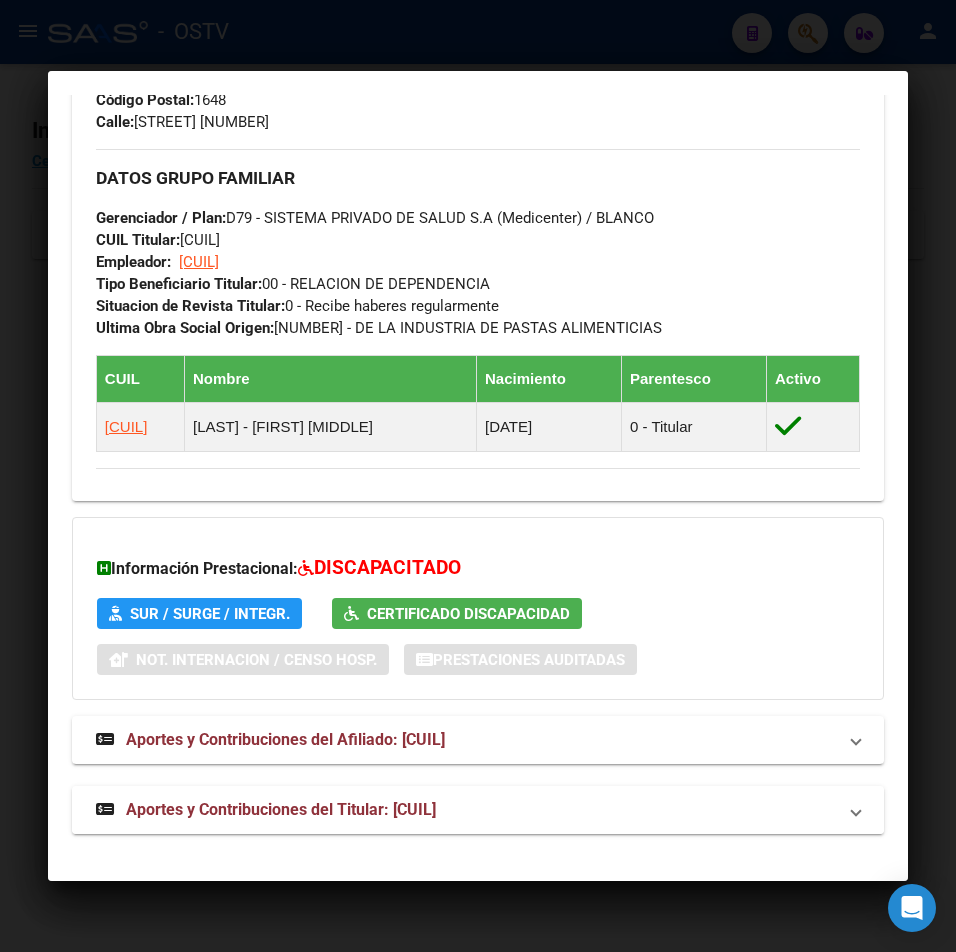 click on "Aportes y Contribuciones del Titular: [CUIL]" at bounding box center [281, 809] 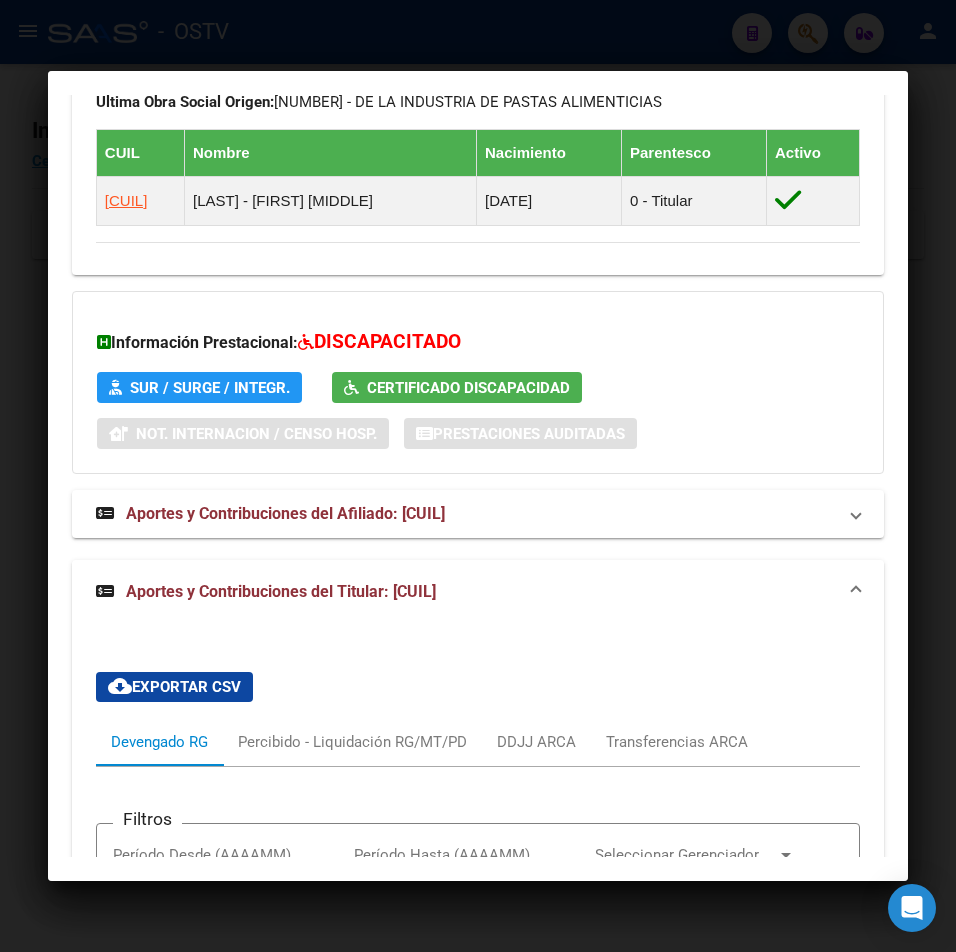 scroll, scrollTop: 1002, scrollLeft: 0, axis: vertical 